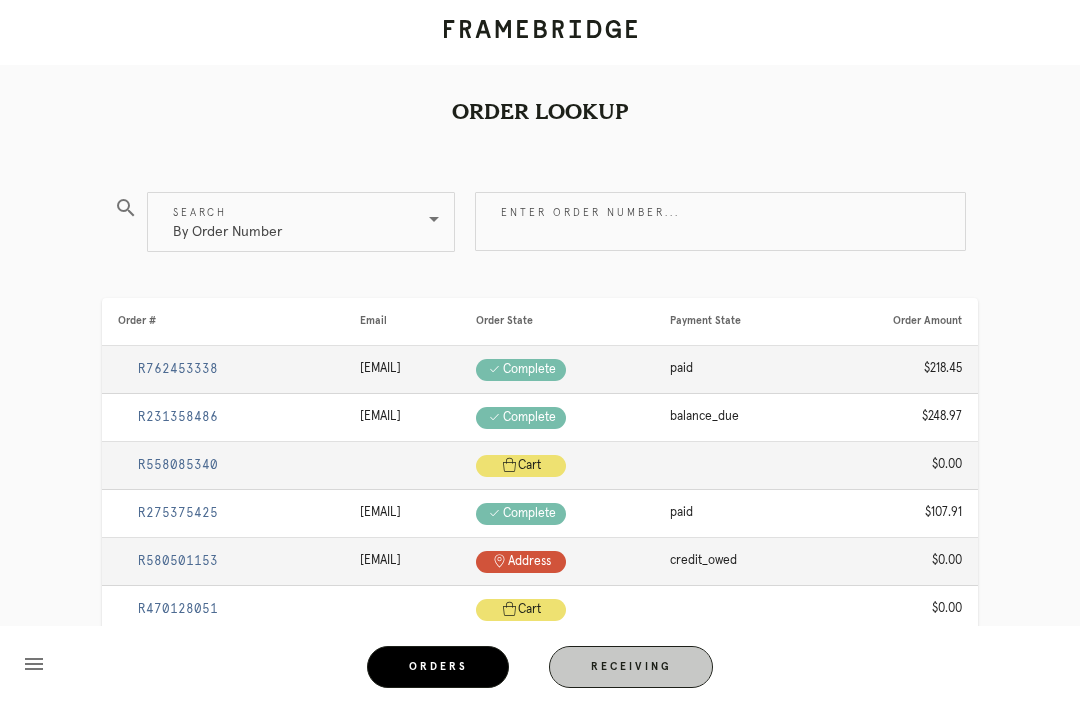 scroll, scrollTop: 0, scrollLeft: 0, axis: both 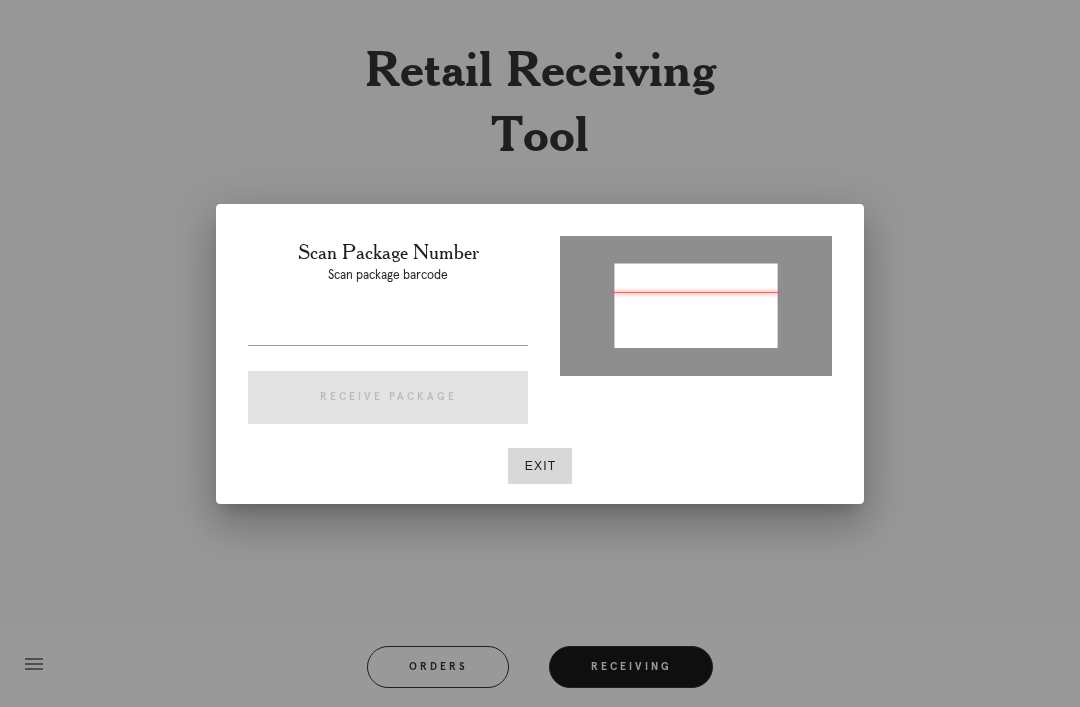 type on "[NUMBER]" 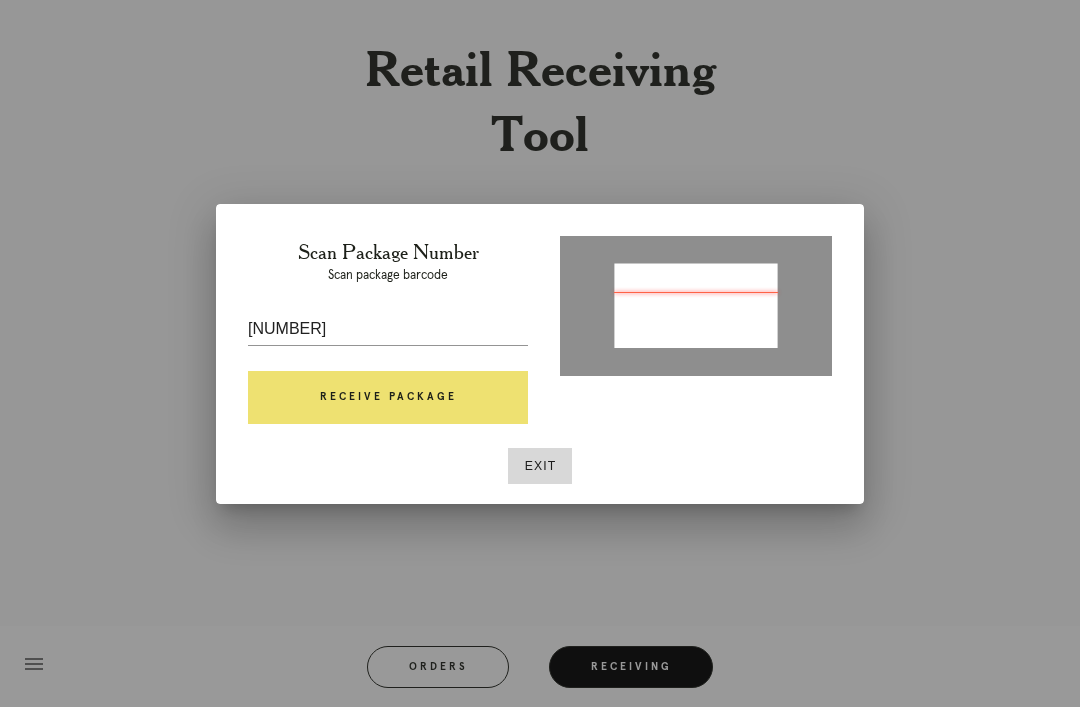 click on "Receive Package" at bounding box center (388, 398) 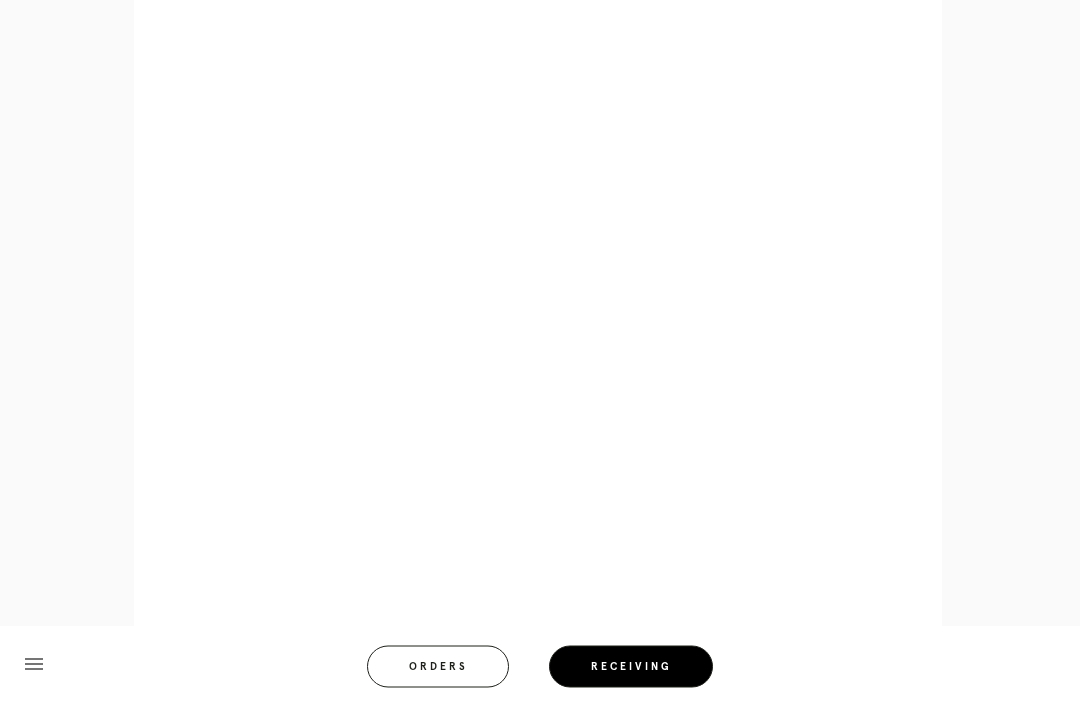 scroll, scrollTop: 1032, scrollLeft: 0, axis: vertical 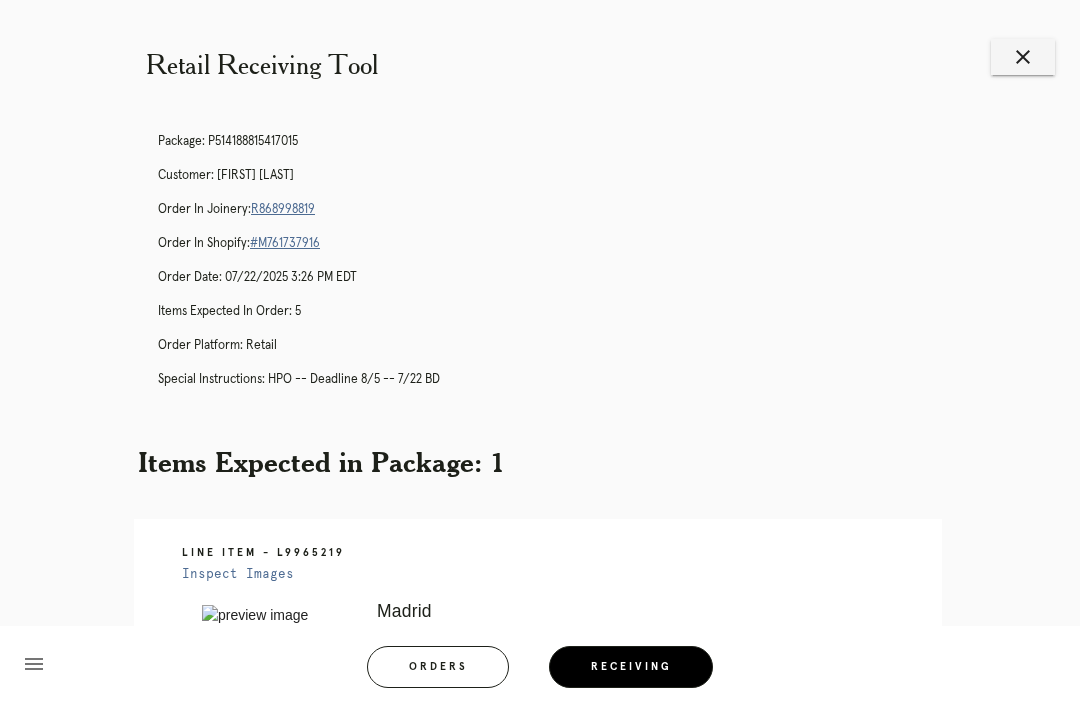 click on "R868998819" at bounding box center (283, 209) 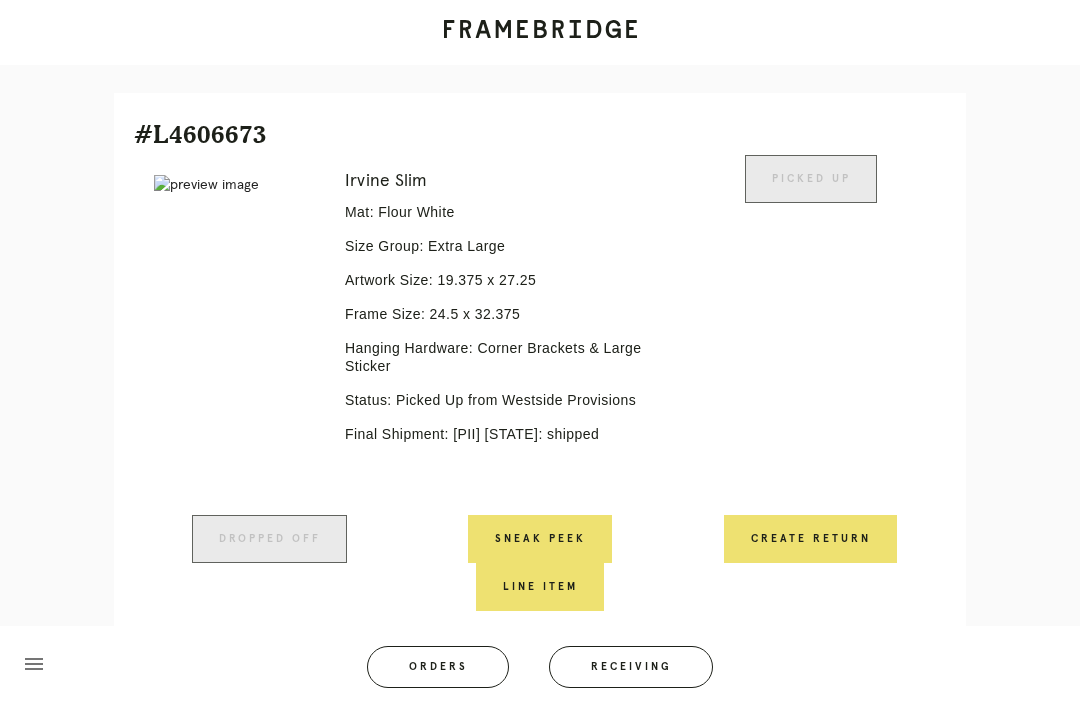 scroll, scrollTop: 0, scrollLeft: 0, axis: both 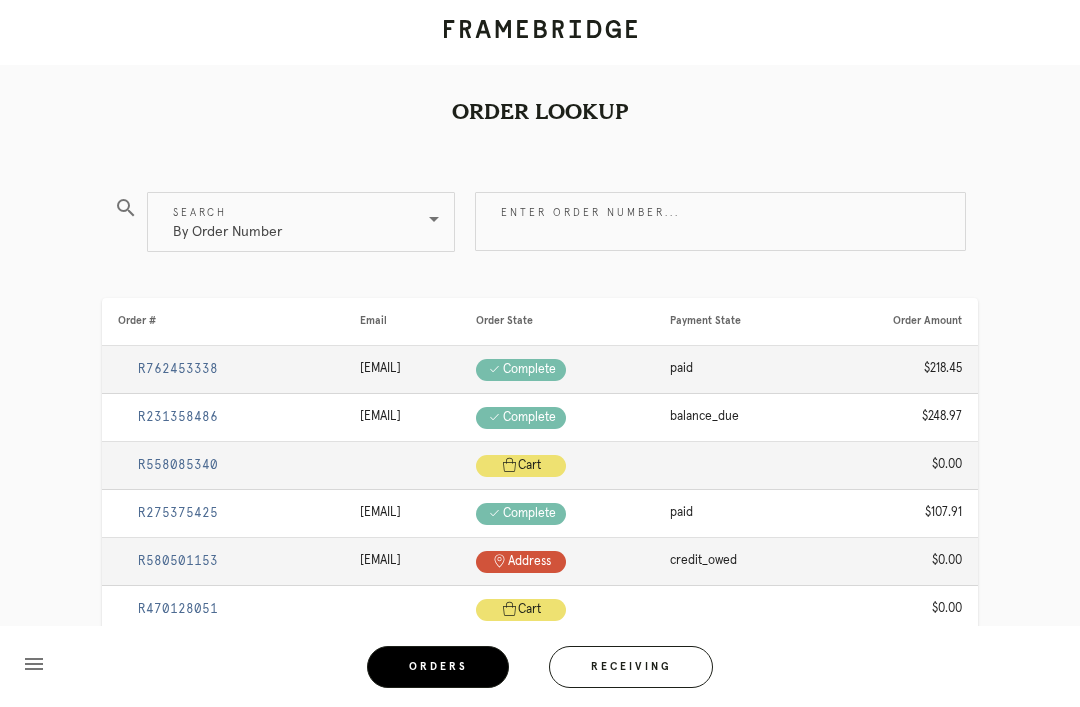 click on "Receiving" at bounding box center [631, 667] 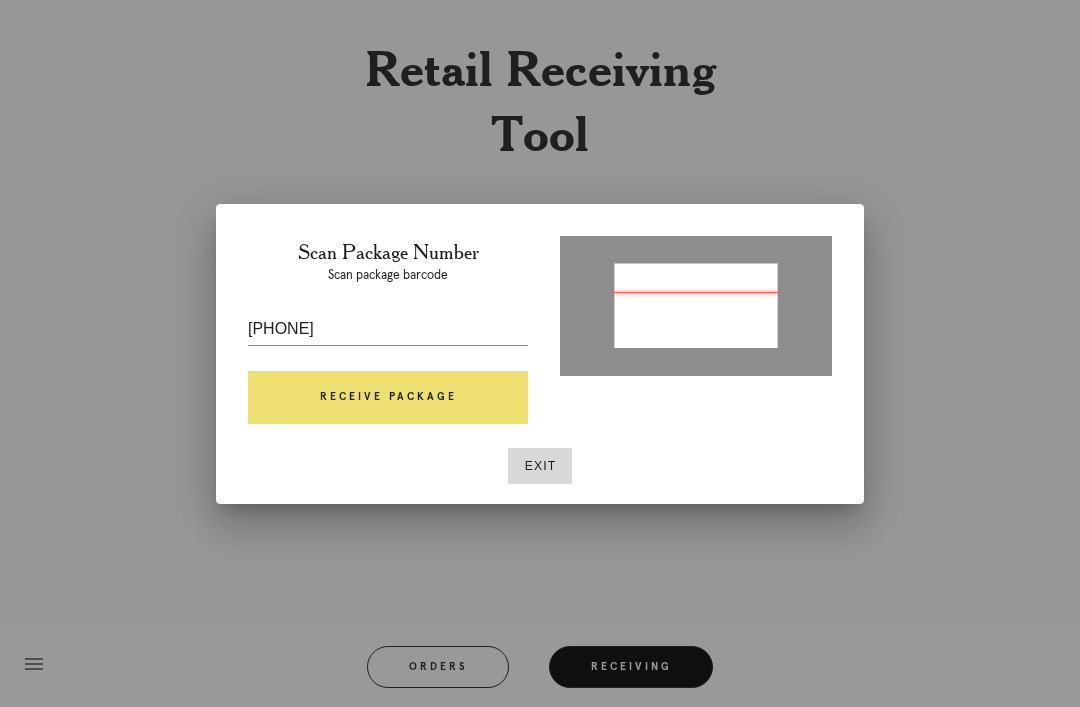 type on "P470808481417943" 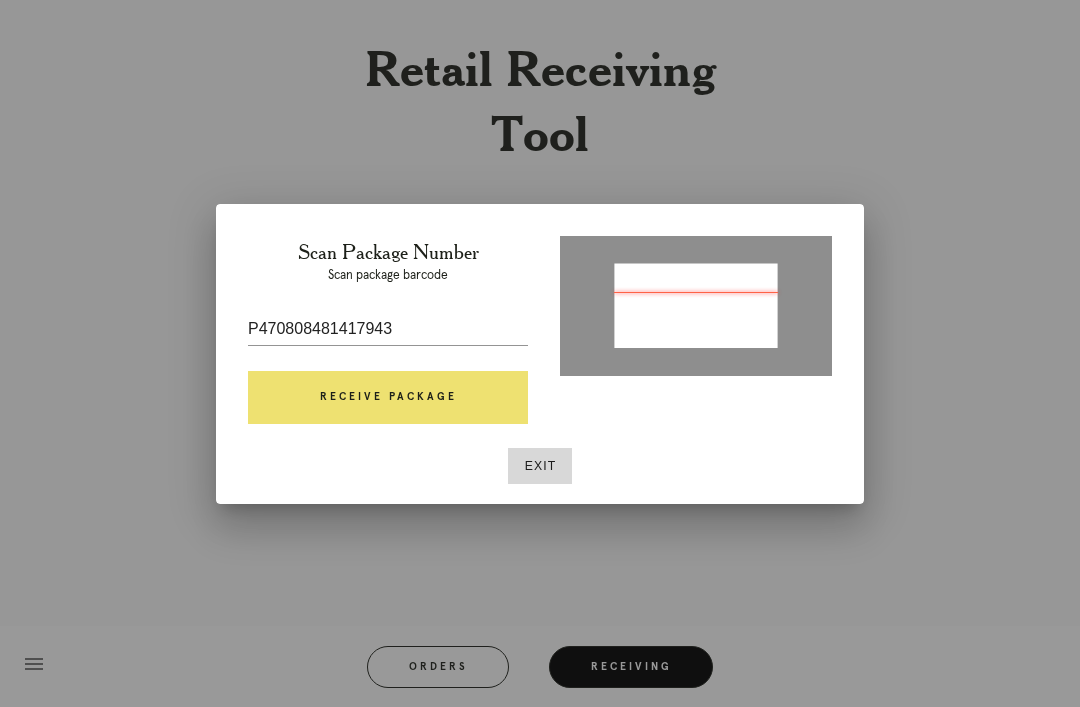click on "Receive Package" at bounding box center [388, 398] 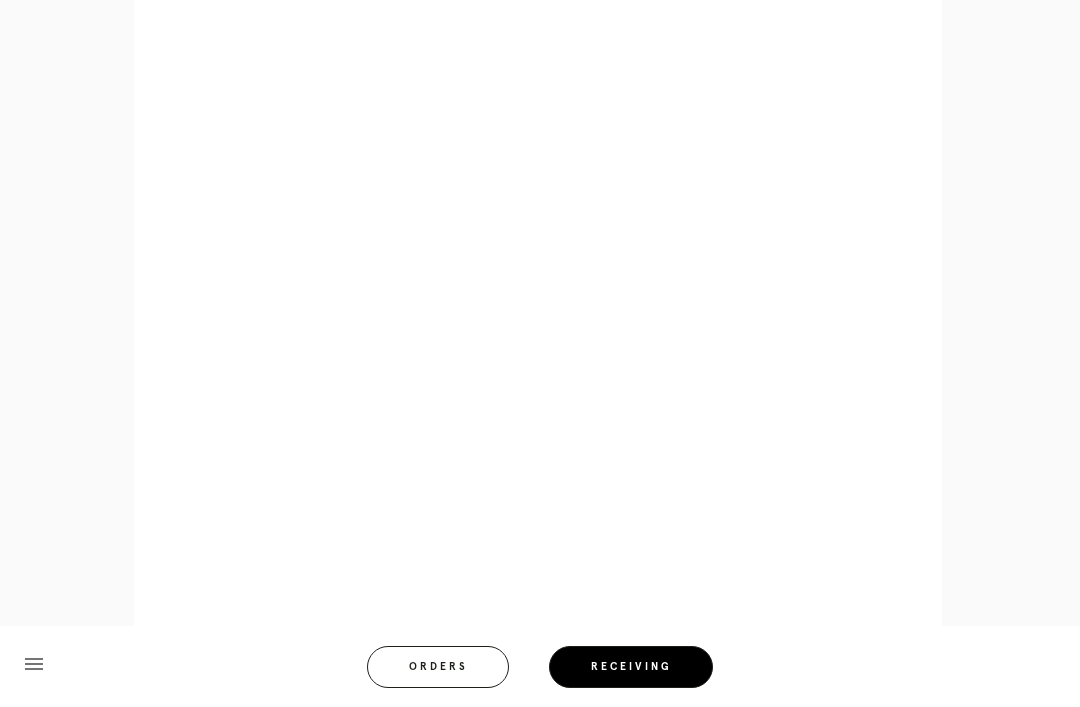 scroll, scrollTop: 910, scrollLeft: 0, axis: vertical 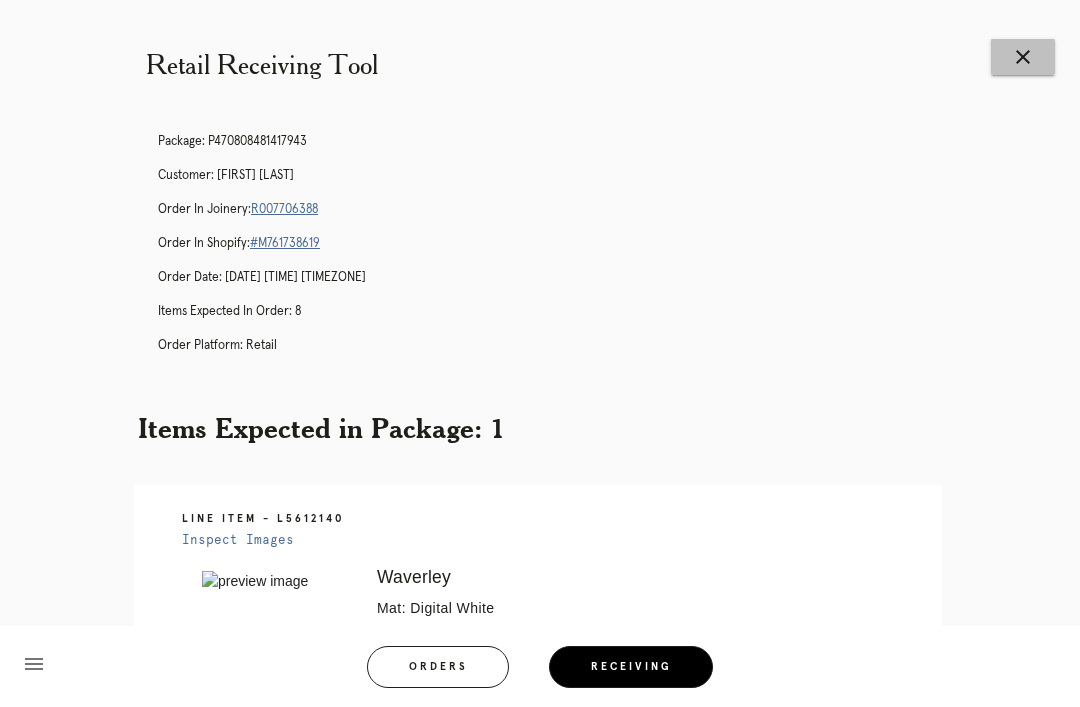 click on "close" at bounding box center (1023, 57) 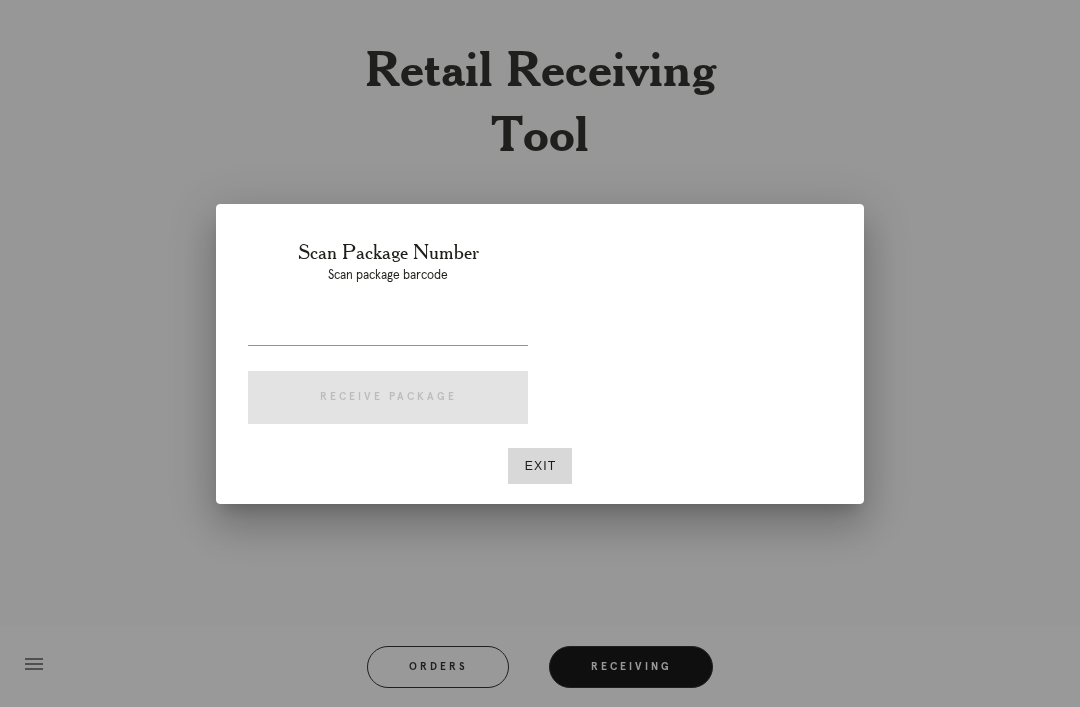 scroll, scrollTop: 0, scrollLeft: 0, axis: both 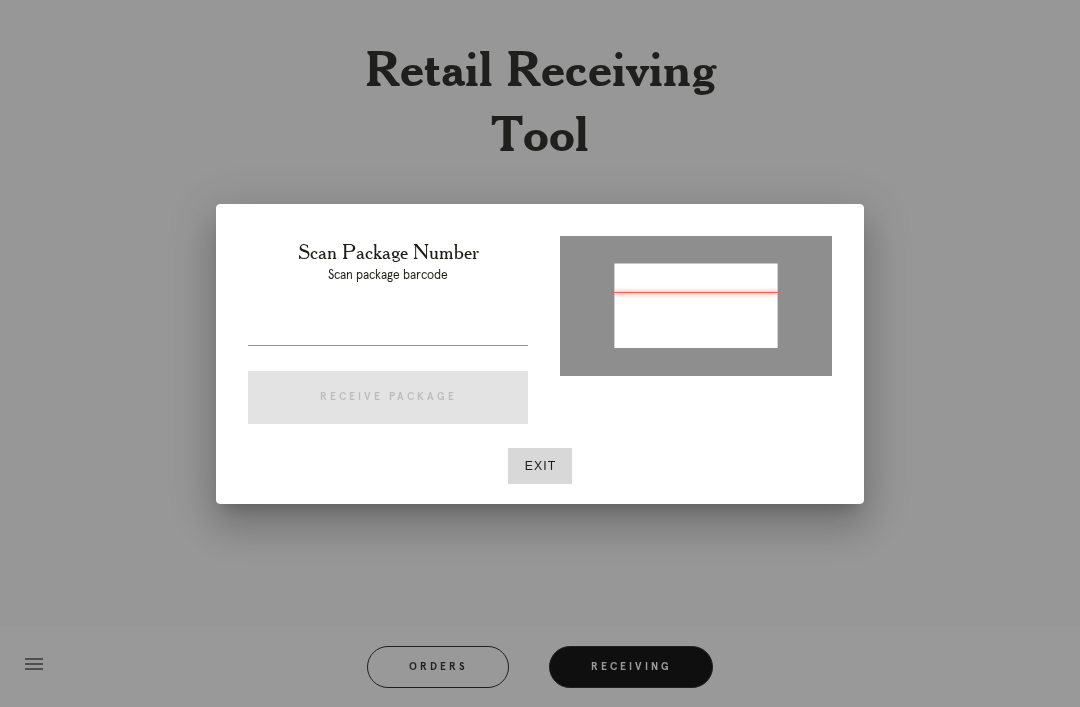 type on "P660493926072104" 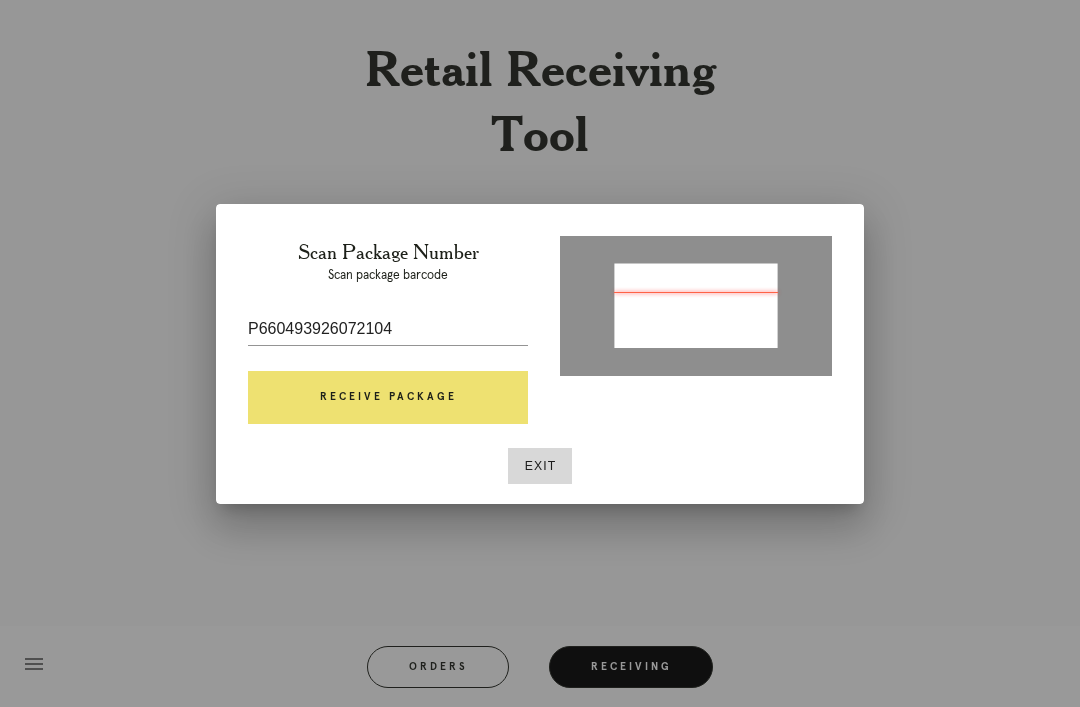 click on "Receive Package" at bounding box center (388, 398) 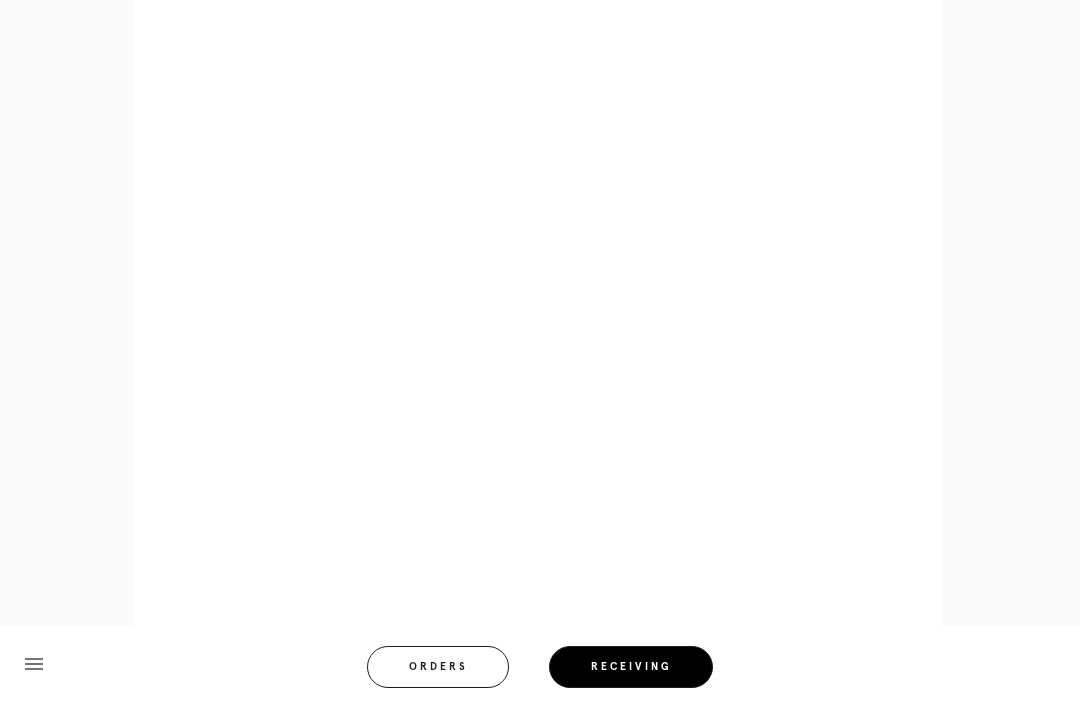scroll, scrollTop: 858, scrollLeft: 0, axis: vertical 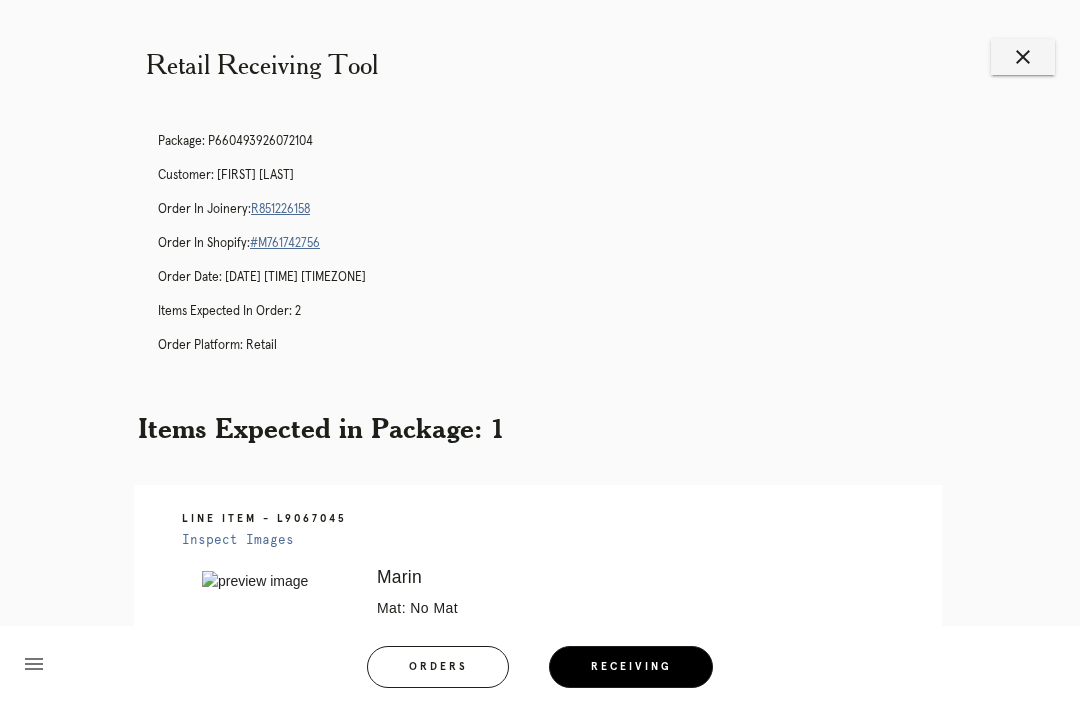 click on "close" at bounding box center [1023, 57] 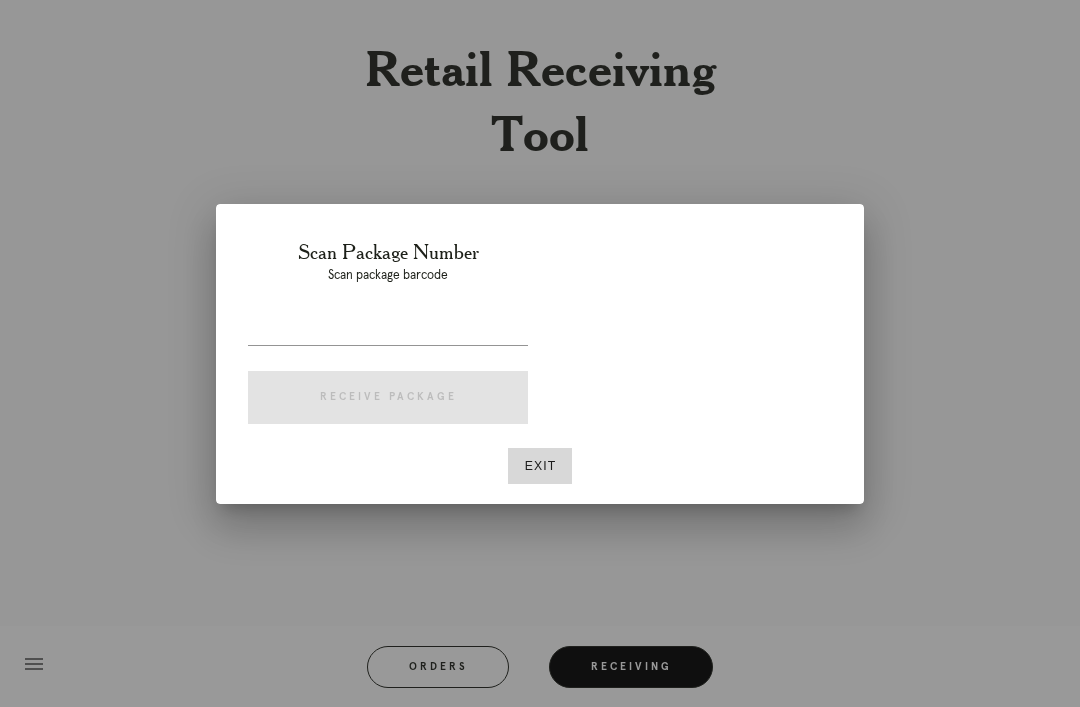 scroll, scrollTop: 0, scrollLeft: 0, axis: both 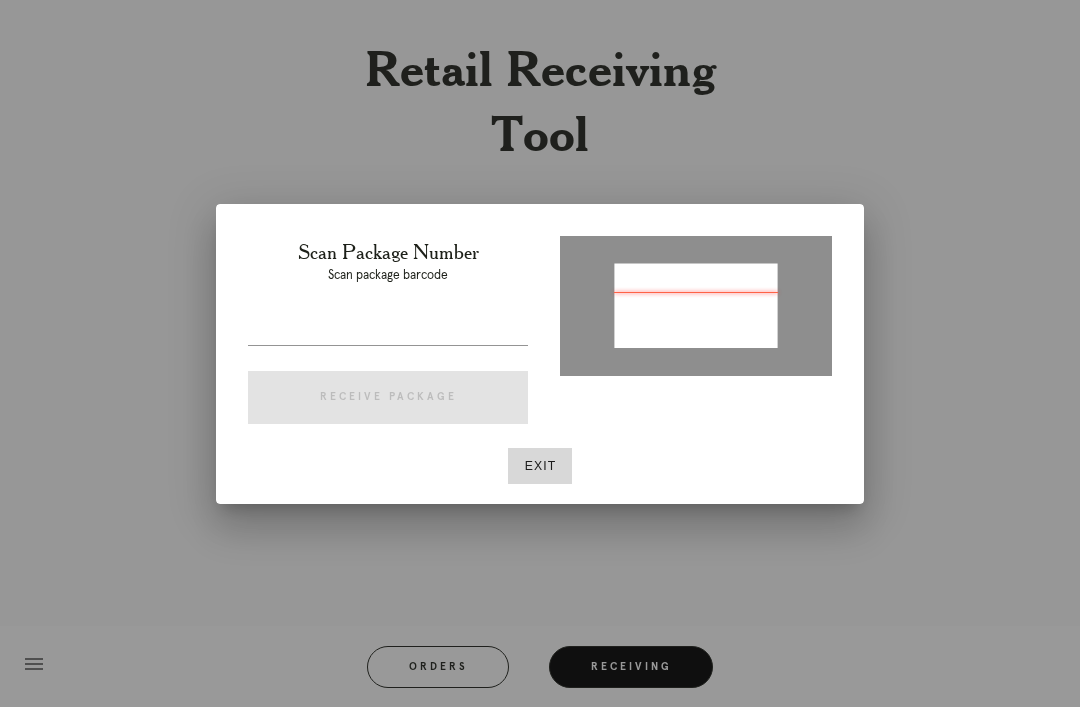 type on "[PHONE]" 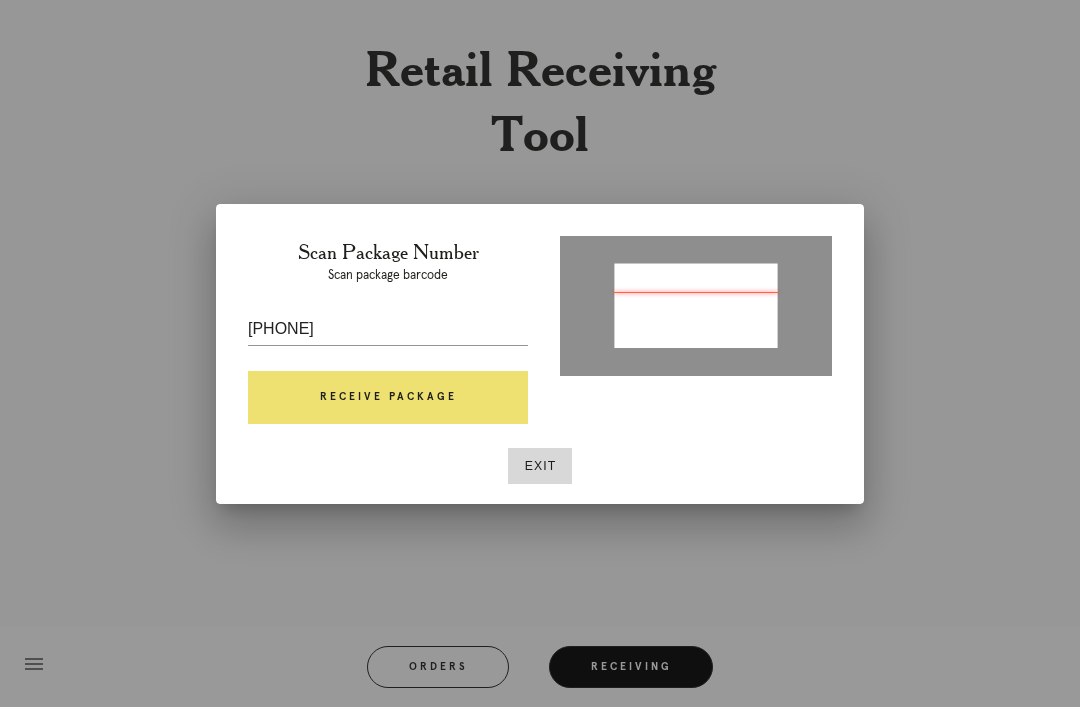 click on "Receive Package" at bounding box center [388, 398] 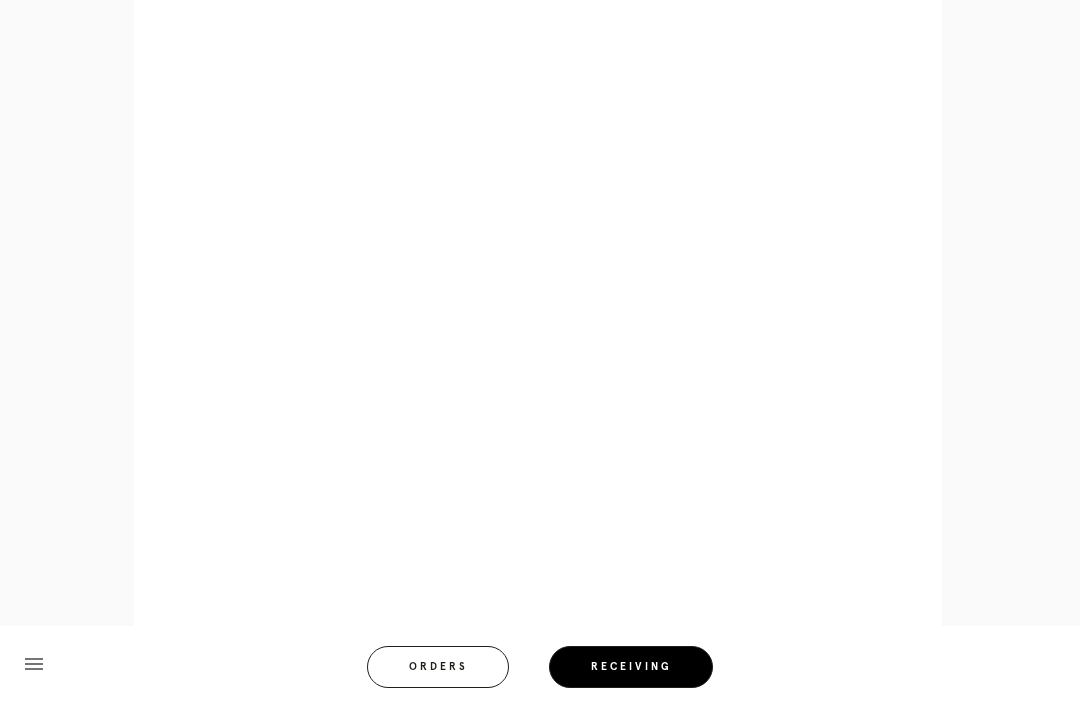 scroll, scrollTop: 1088, scrollLeft: 0, axis: vertical 